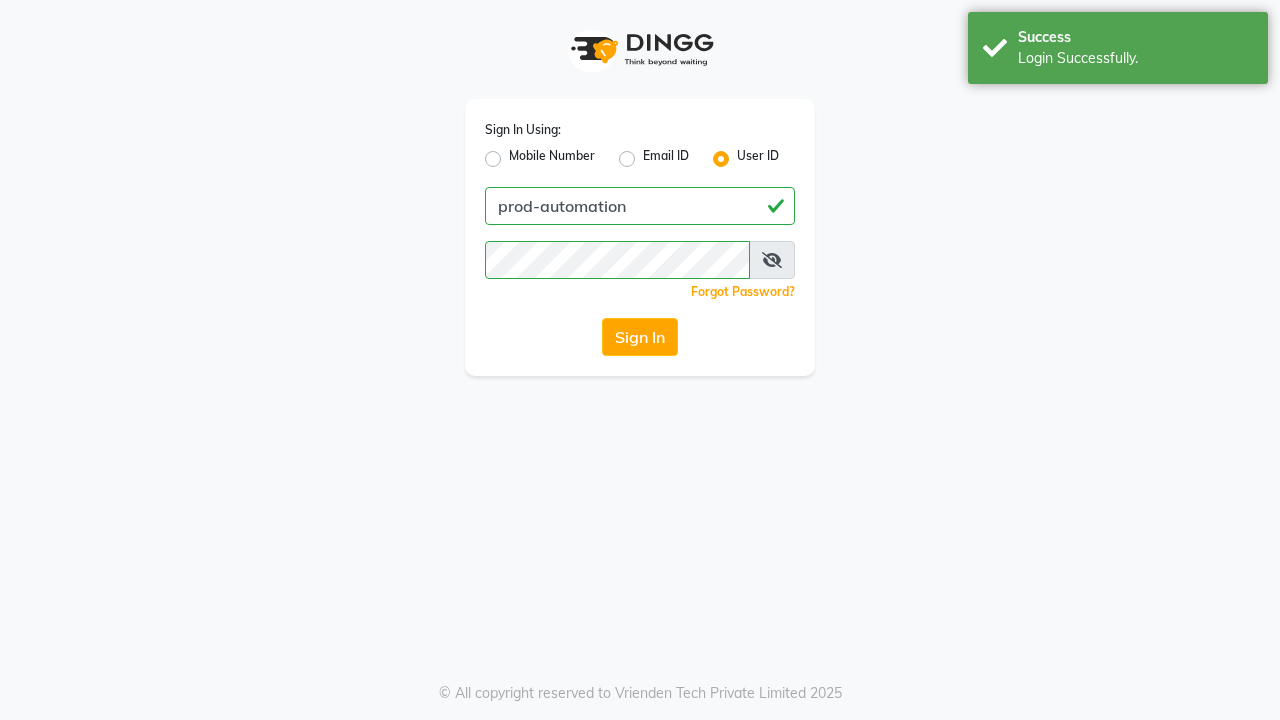 scroll, scrollTop: 0, scrollLeft: 0, axis: both 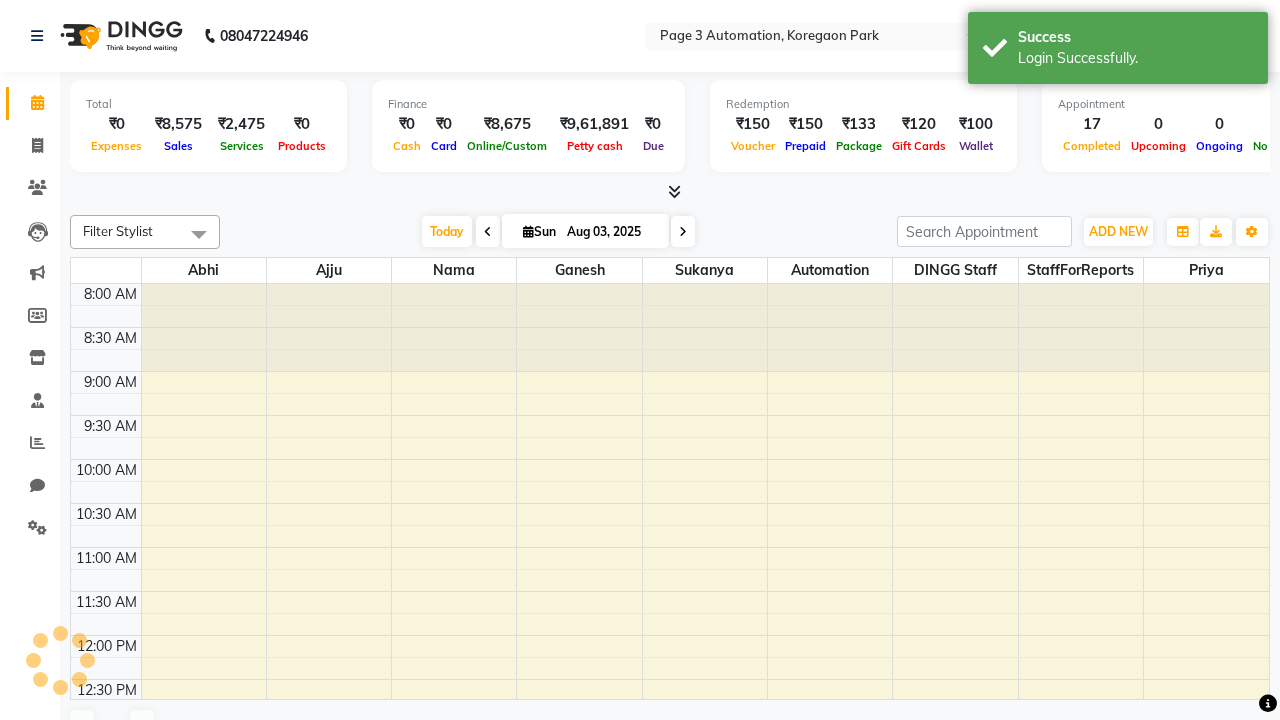 select on "en" 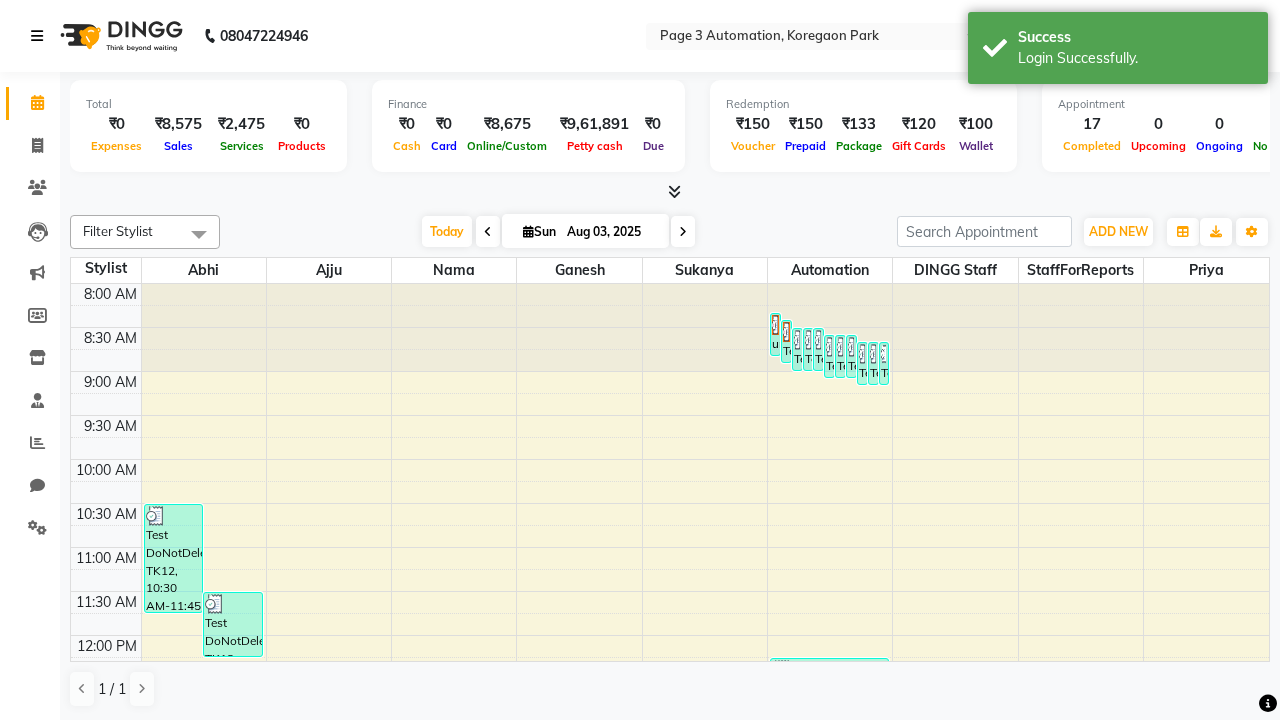 click at bounding box center [37, 36] 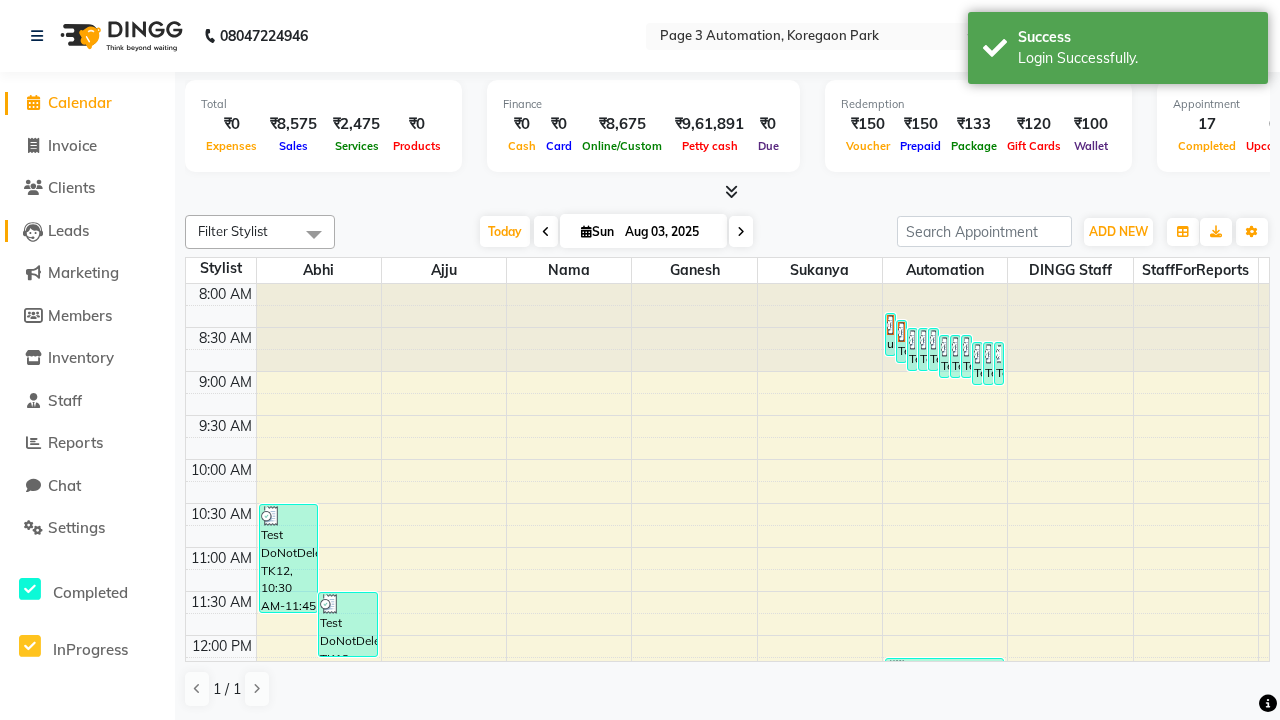 click on "Leads" 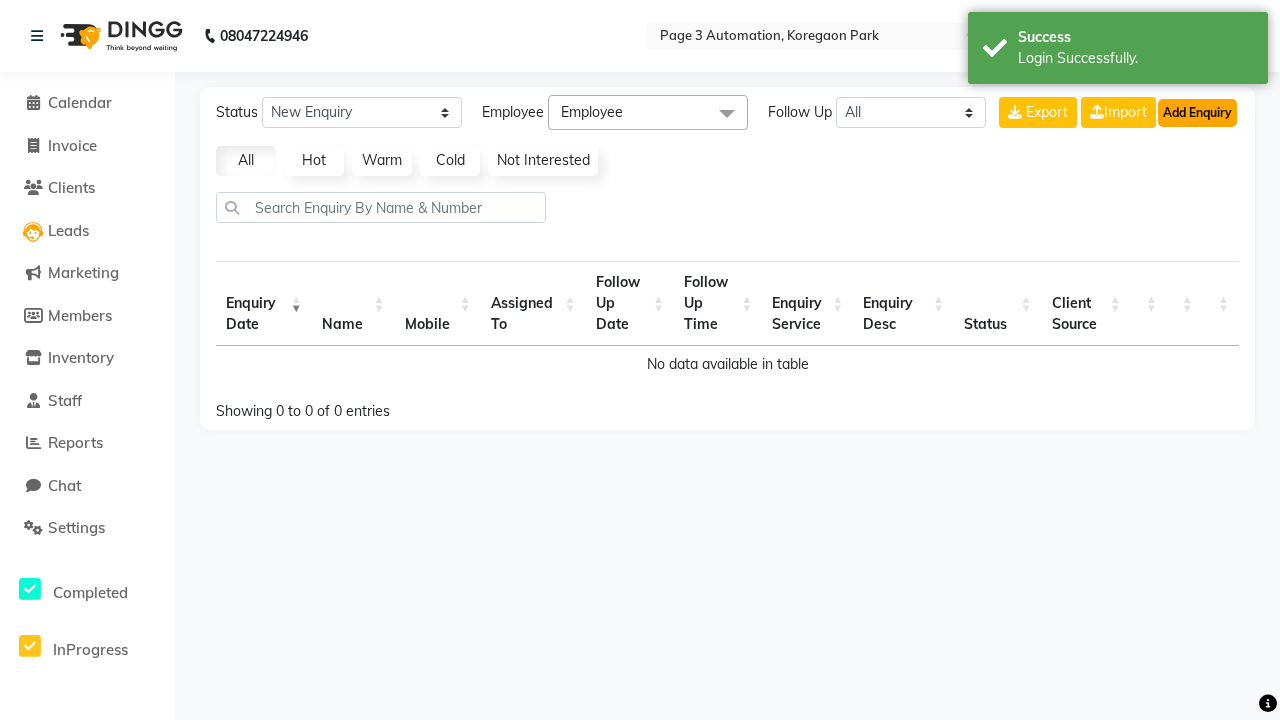 click on "Add Enquiry" 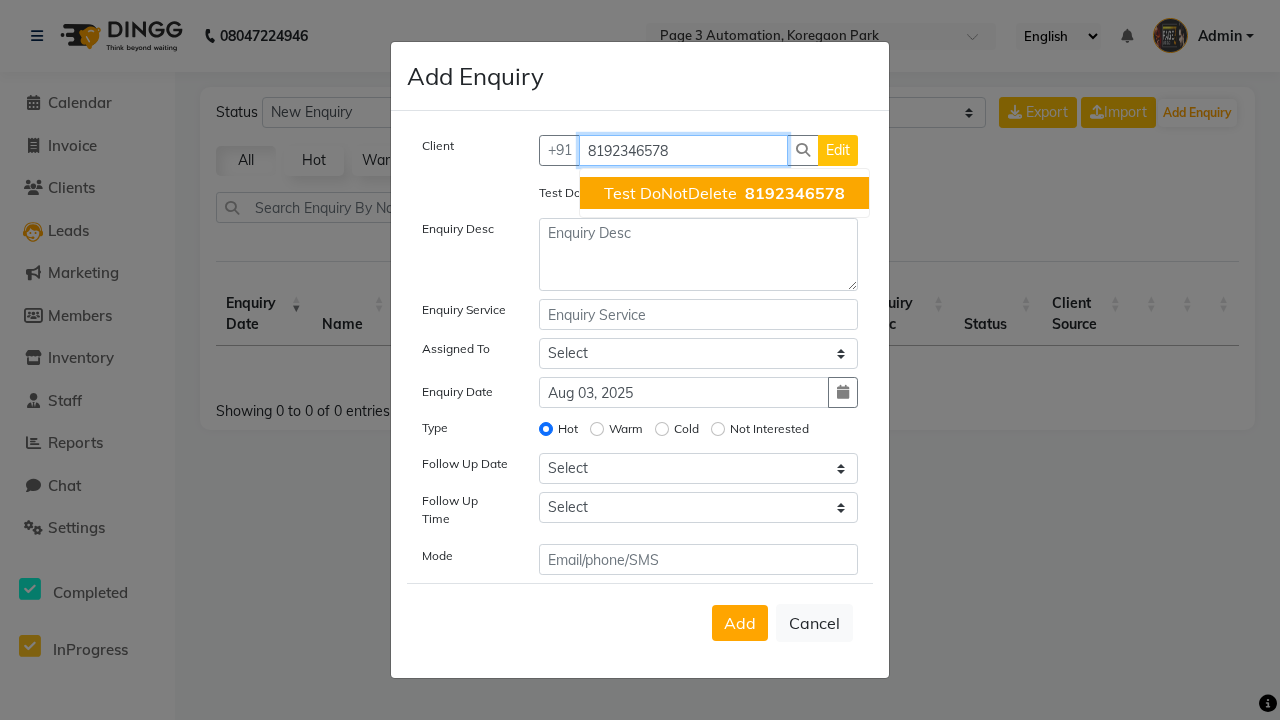 click on "Test DoNotDelete" at bounding box center (670, 193) 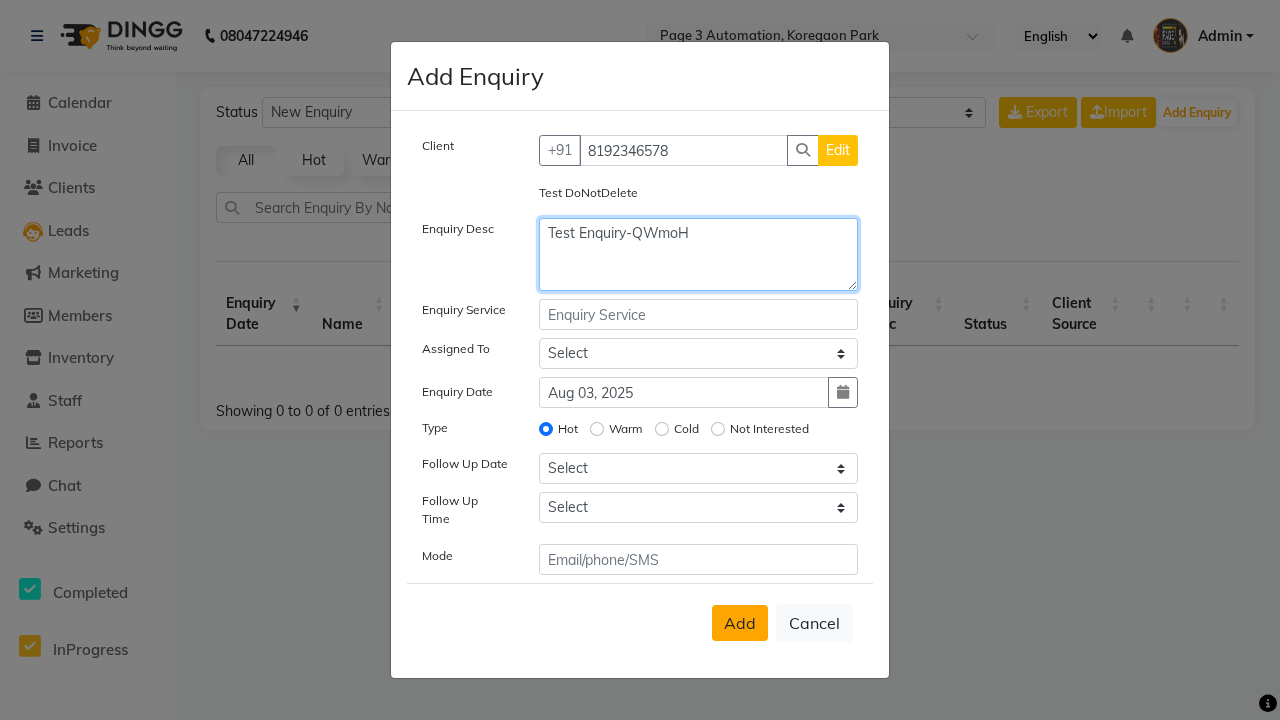 type on "Test Enquiry-QWmoH" 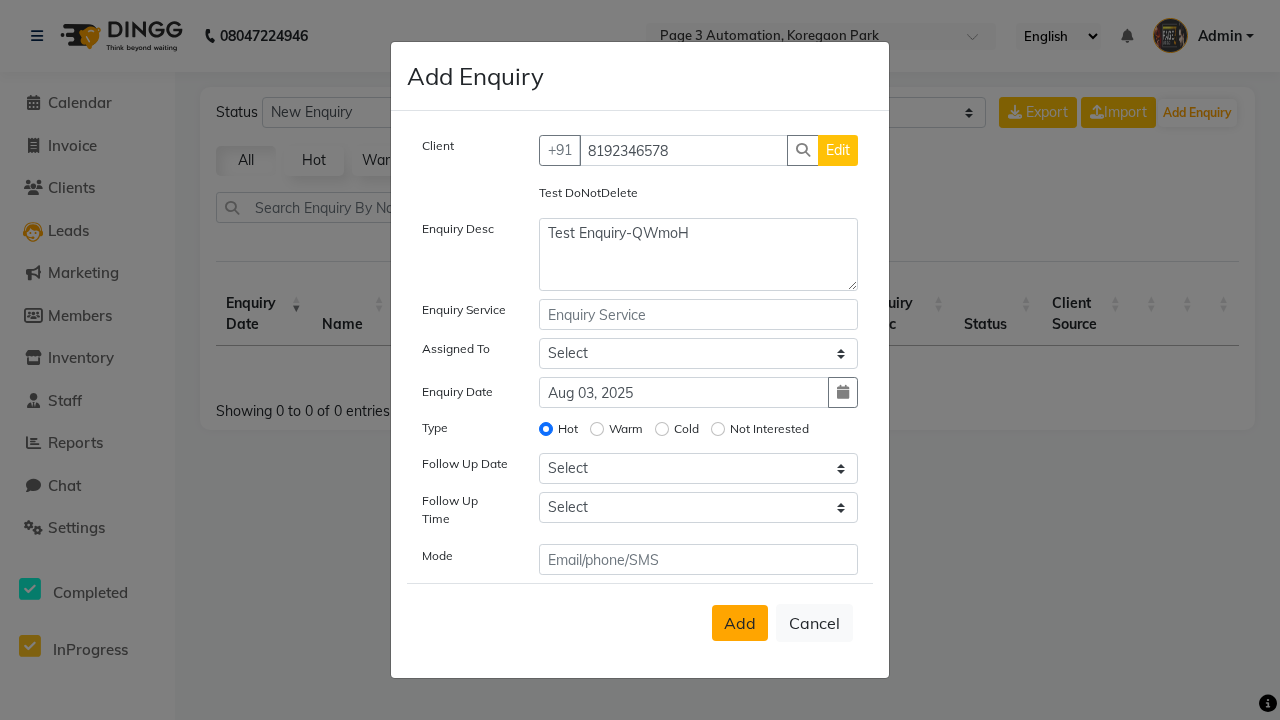 click on "Add" at bounding box center (740, 623) 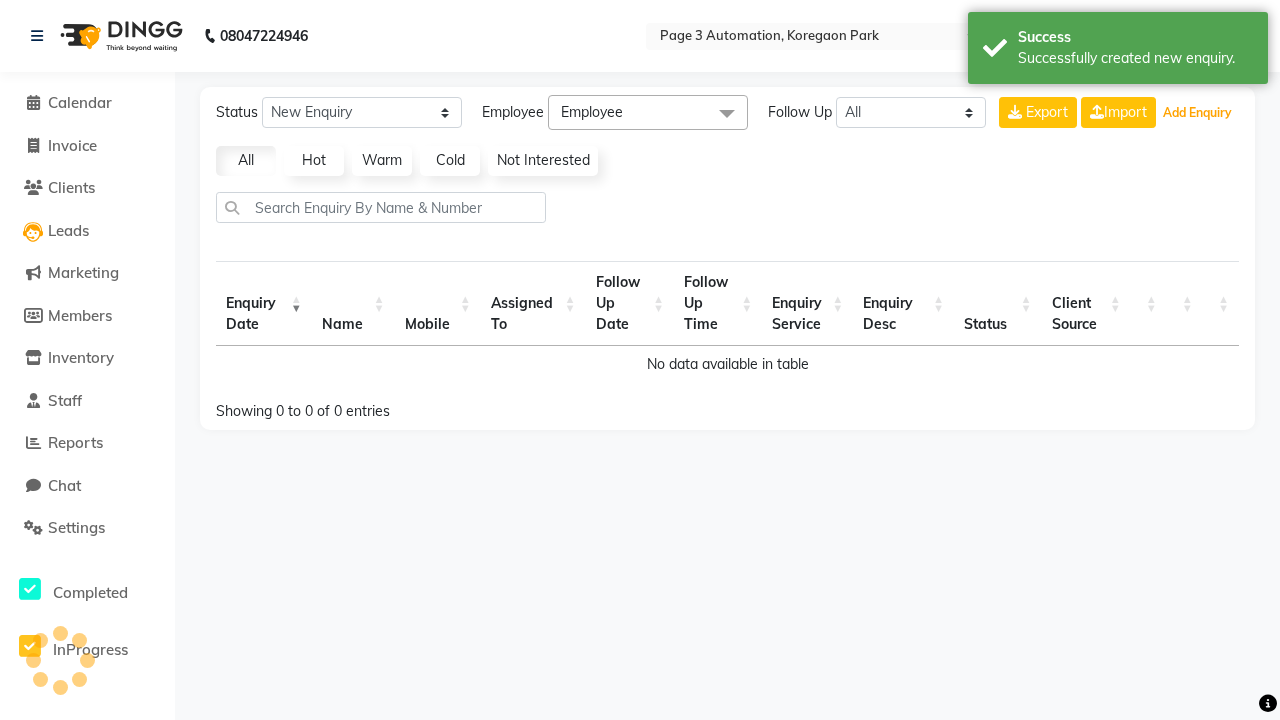select on "10" 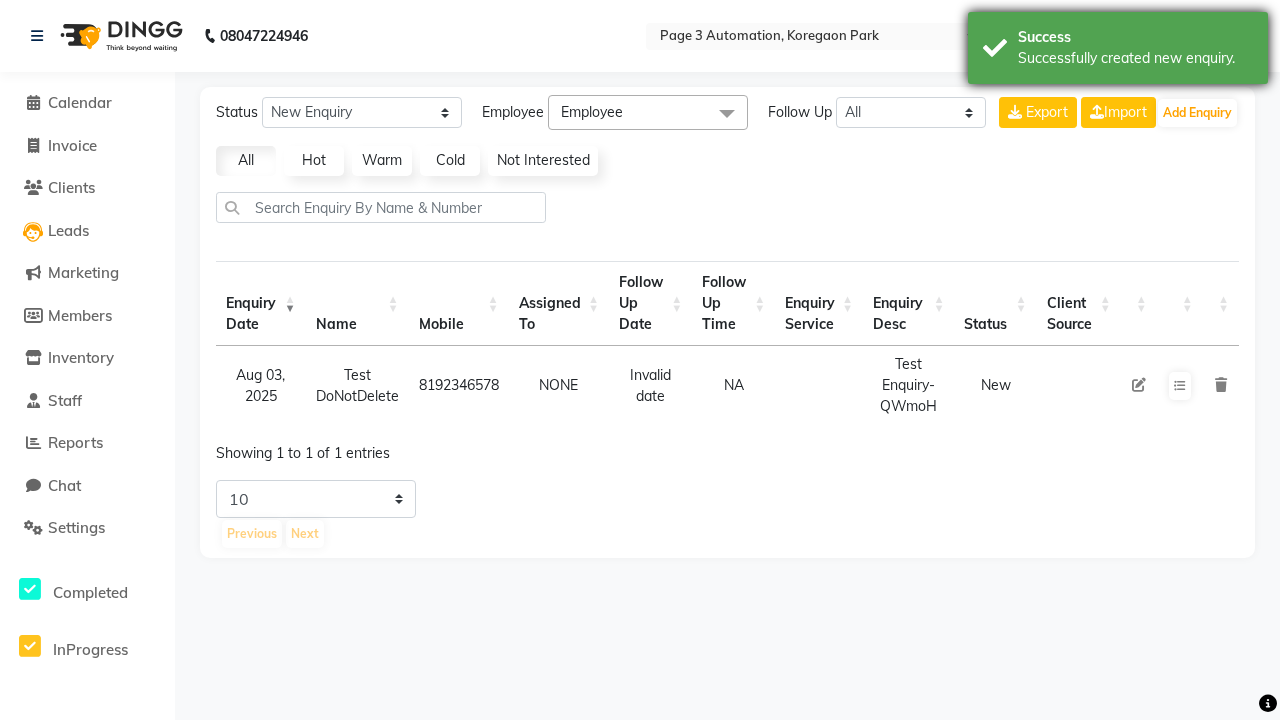 click on "Successfully created new enquiry." at bounding box center [1135, 58] 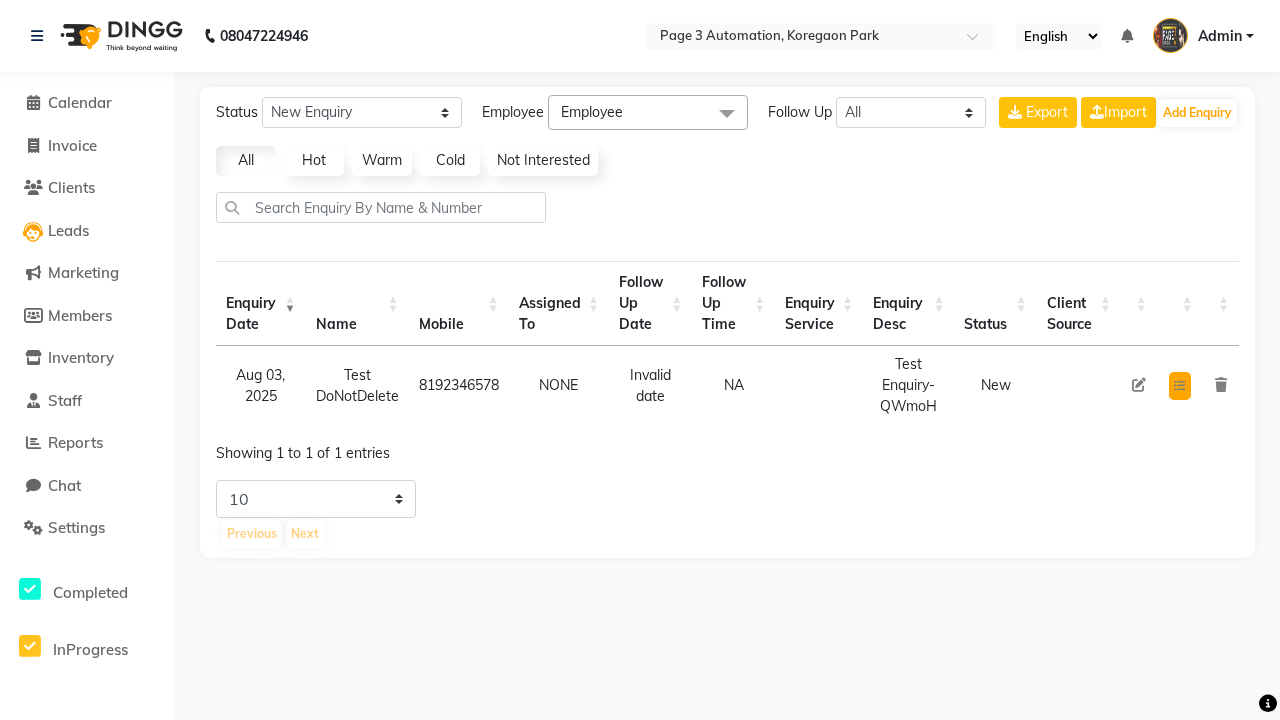 click at bounding box center (1180, 386) 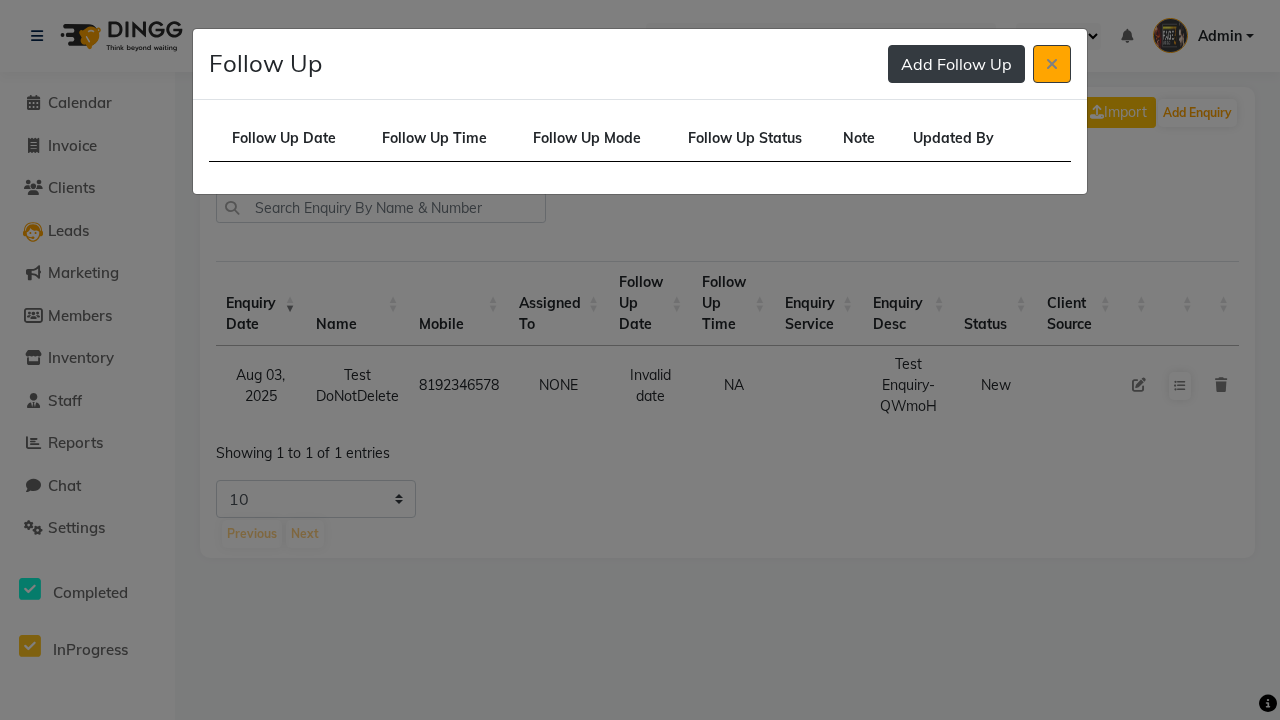 click on "Add Follow Up" 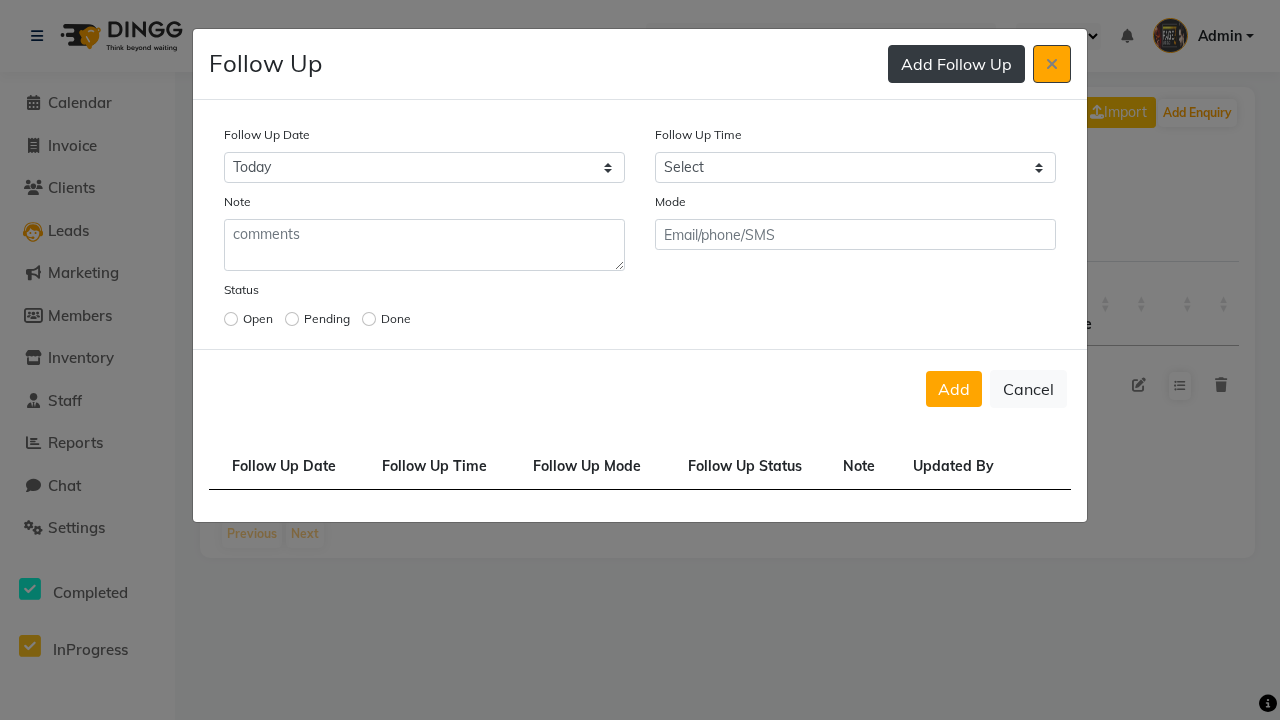 select on "420" 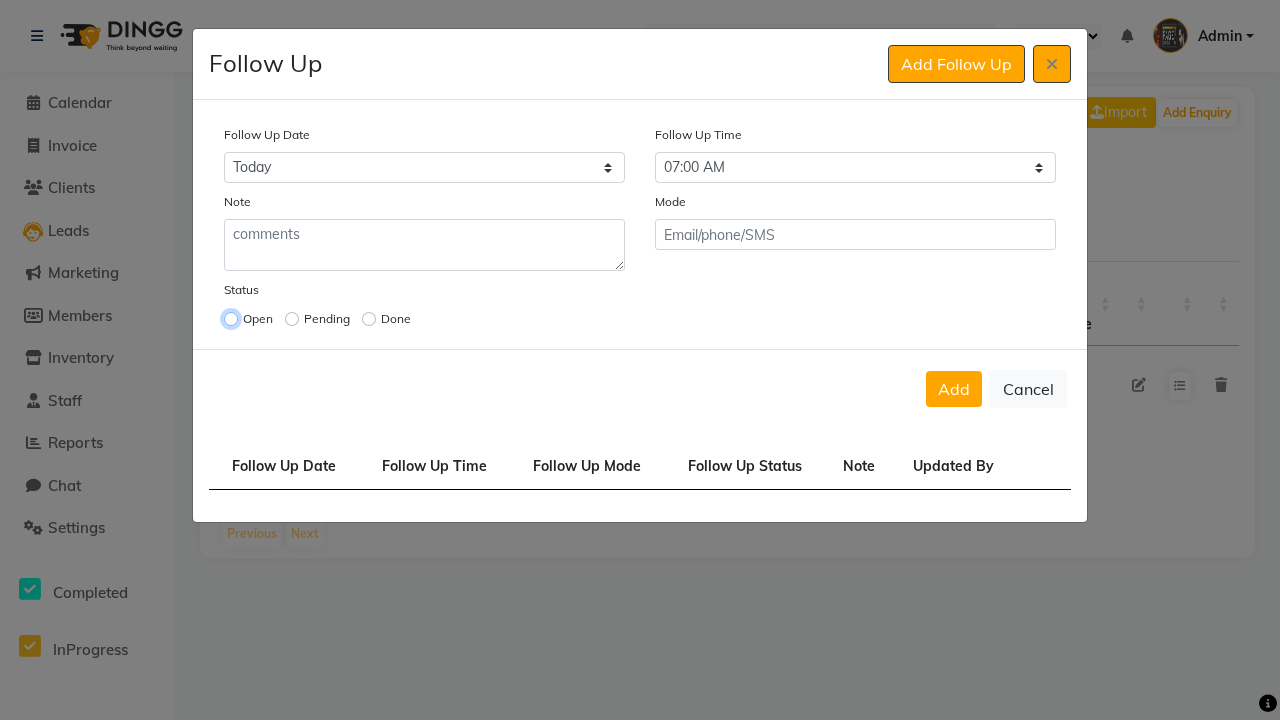 click at bounding box center (231, 319) 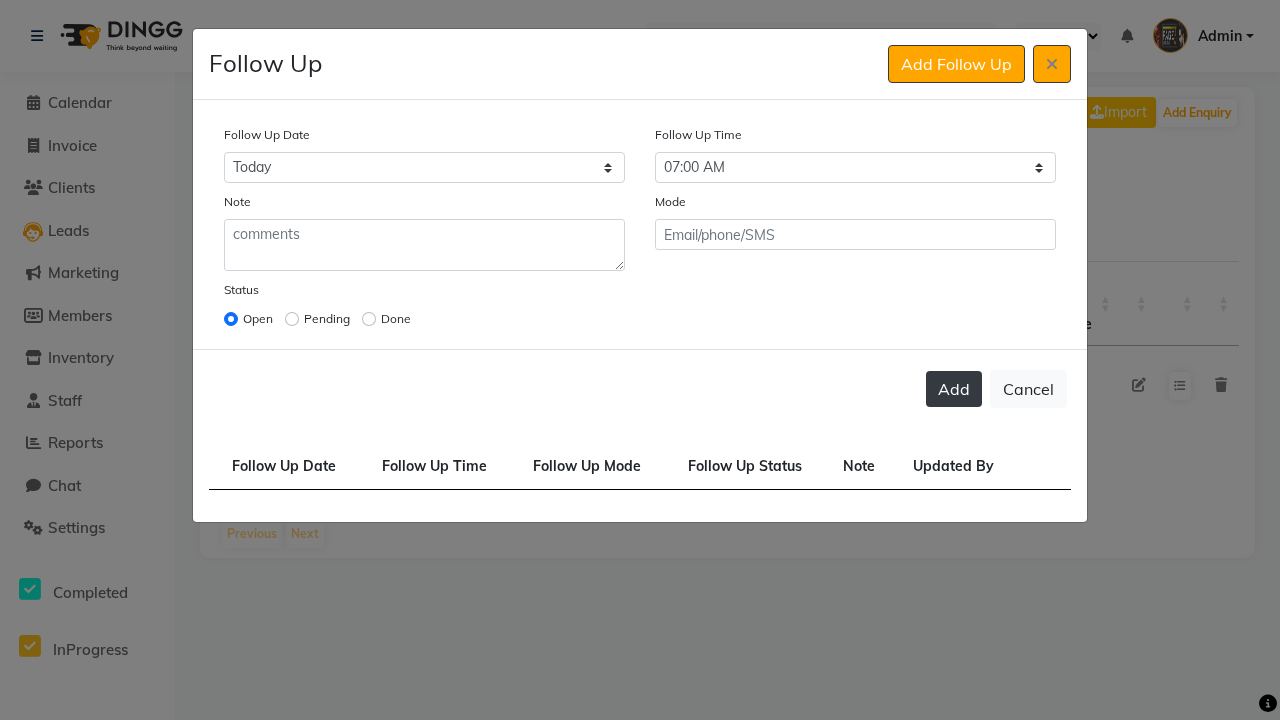 click on "Add" 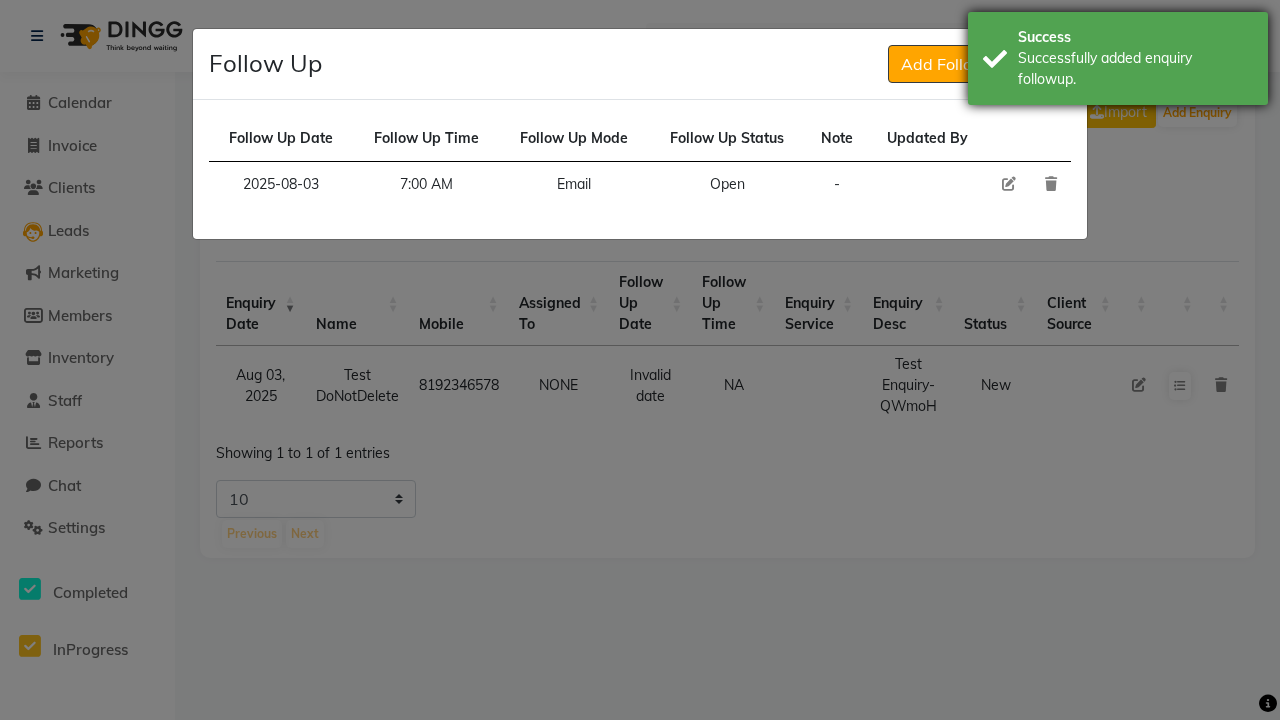 click on "Successfully added enquiry followup." at bounding box center (1135, 69) 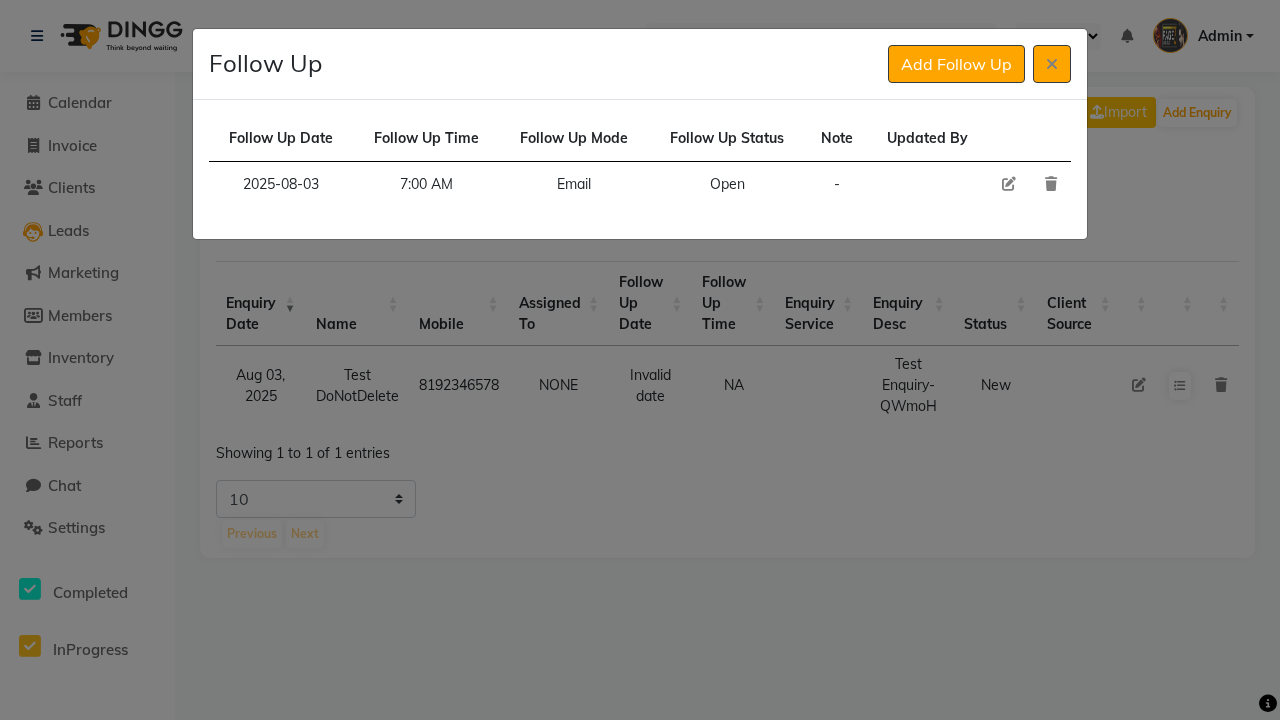 click 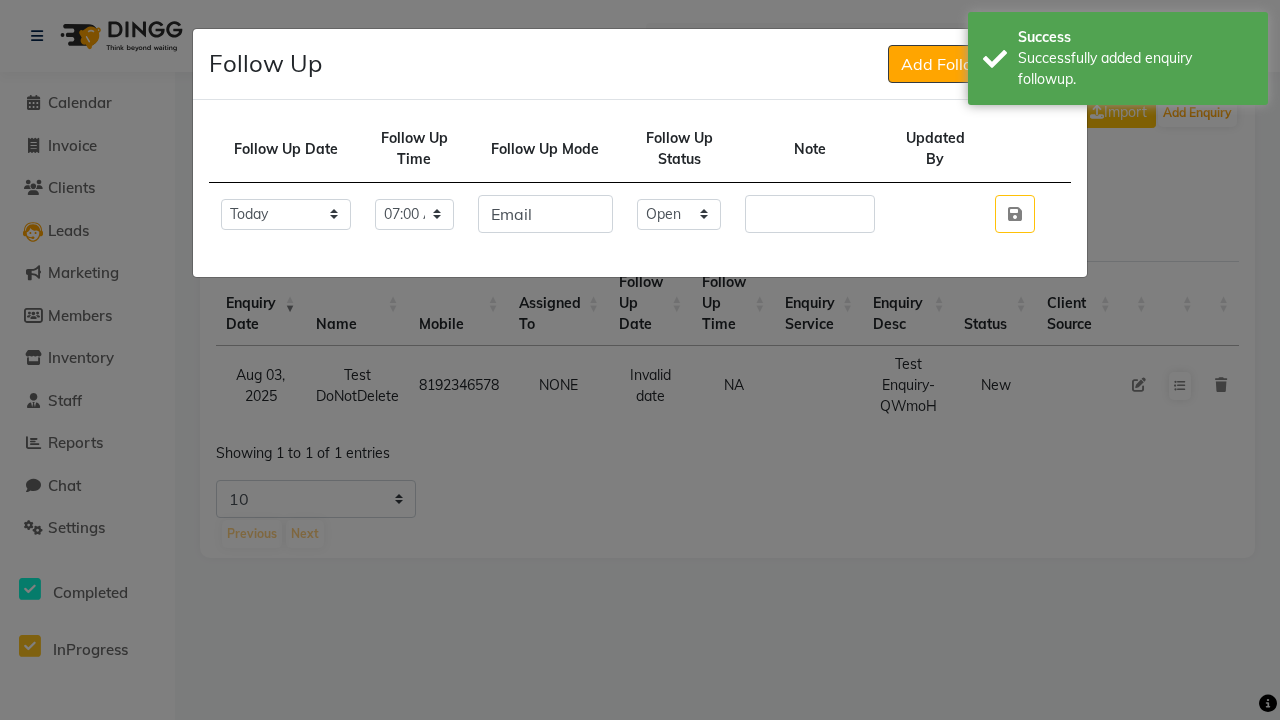select on "Done" 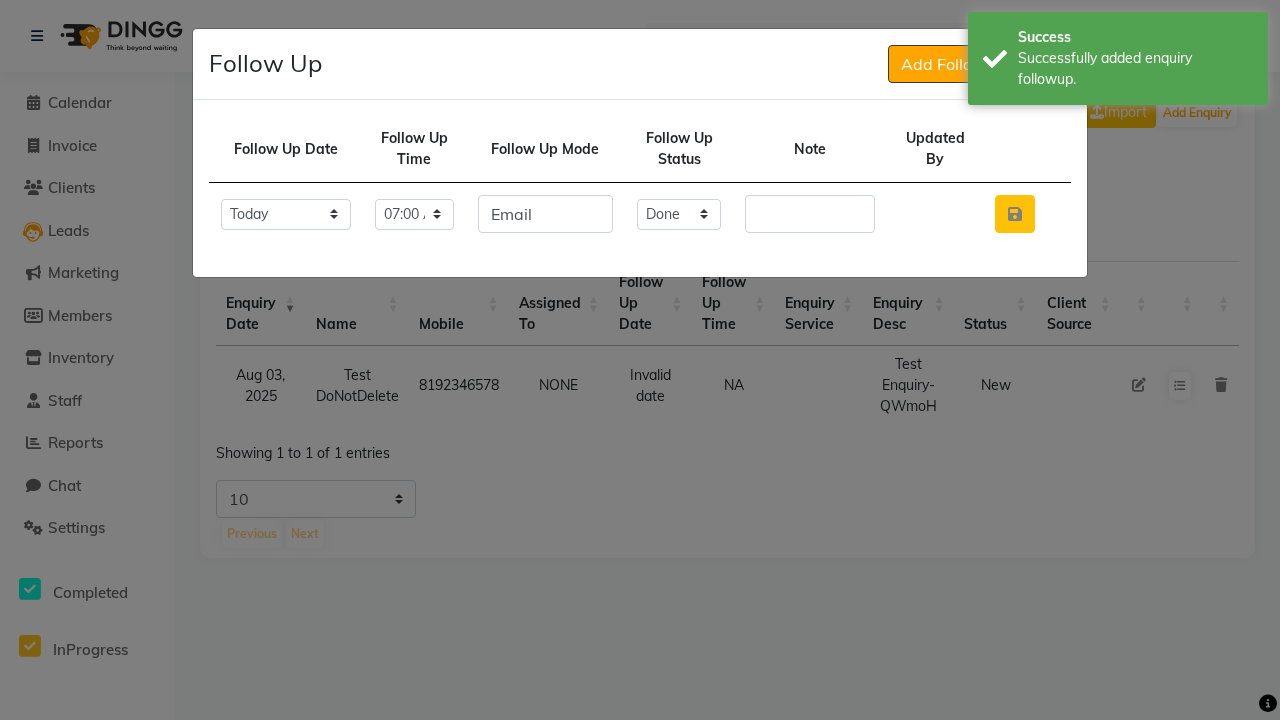 click 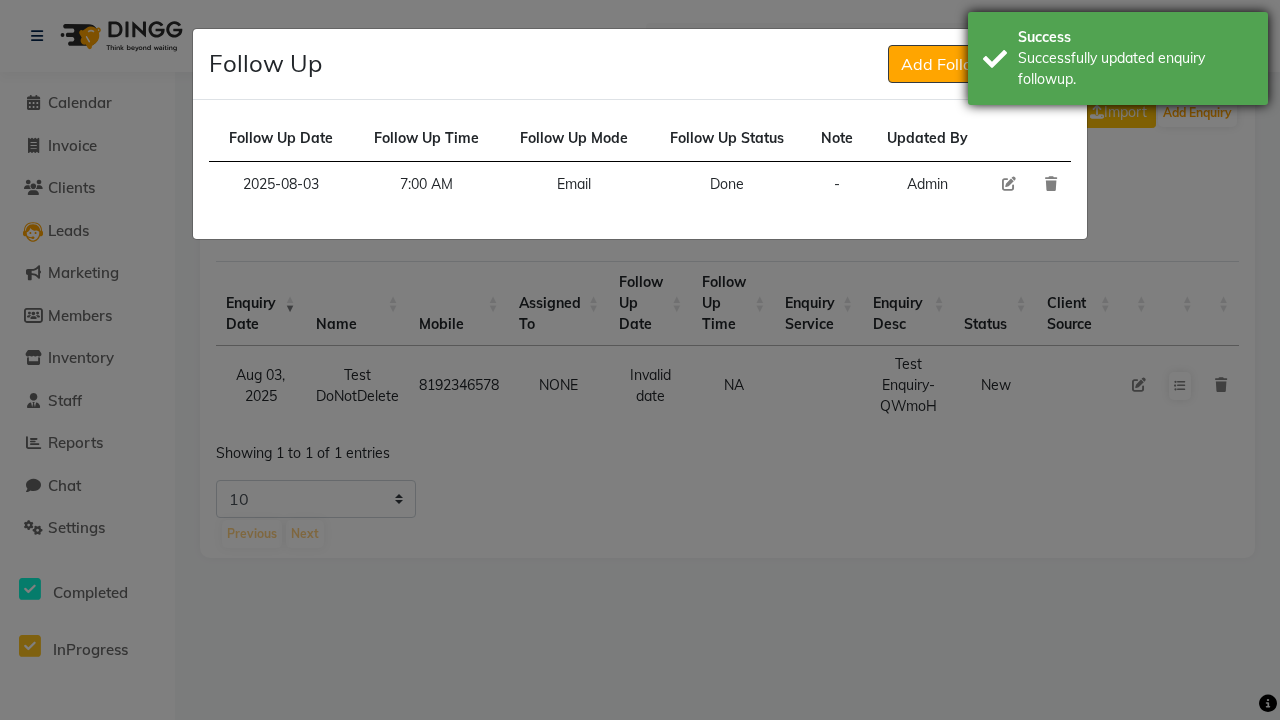 click on "Successfully updated enquiry followup." at bounding box center [1135, 69] 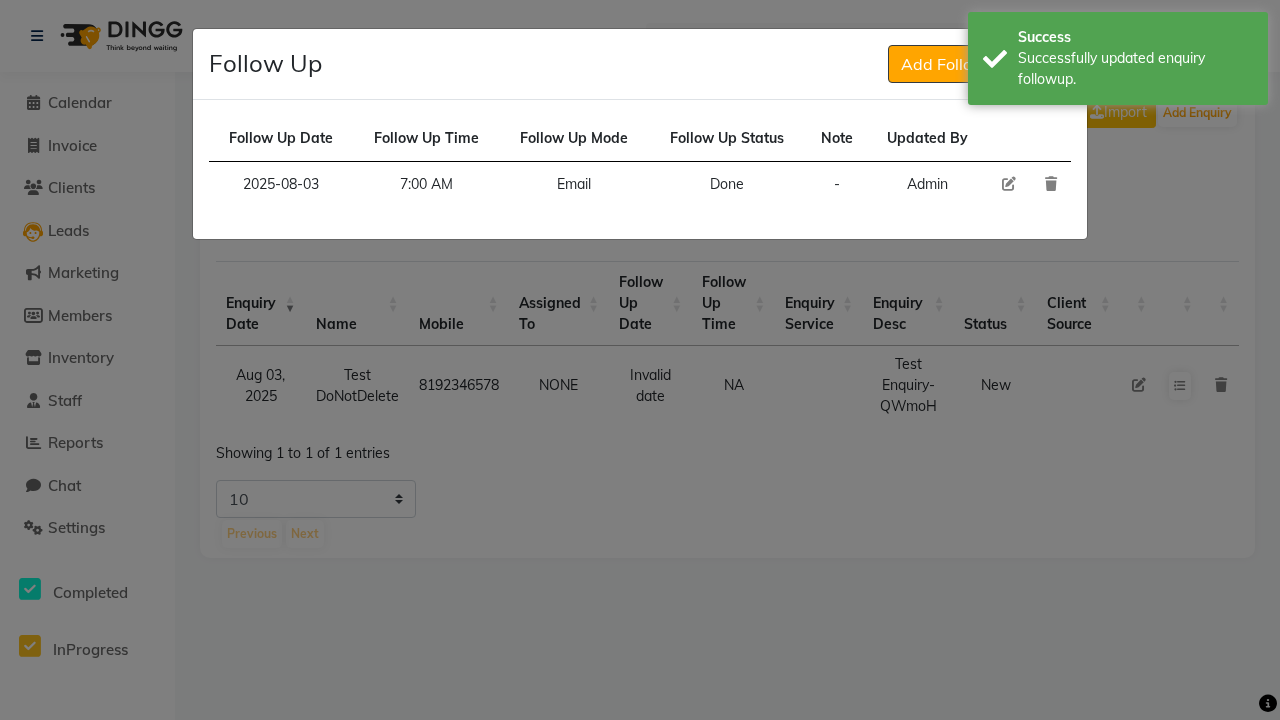 click 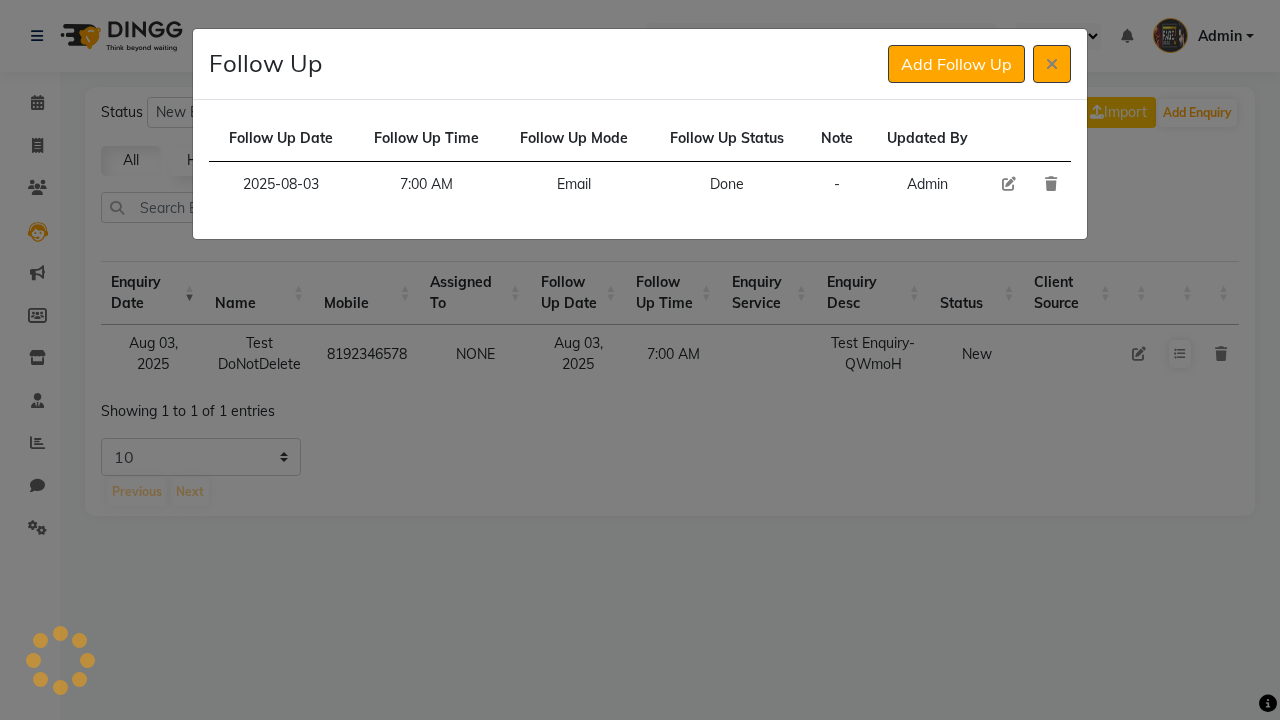 select on "10" 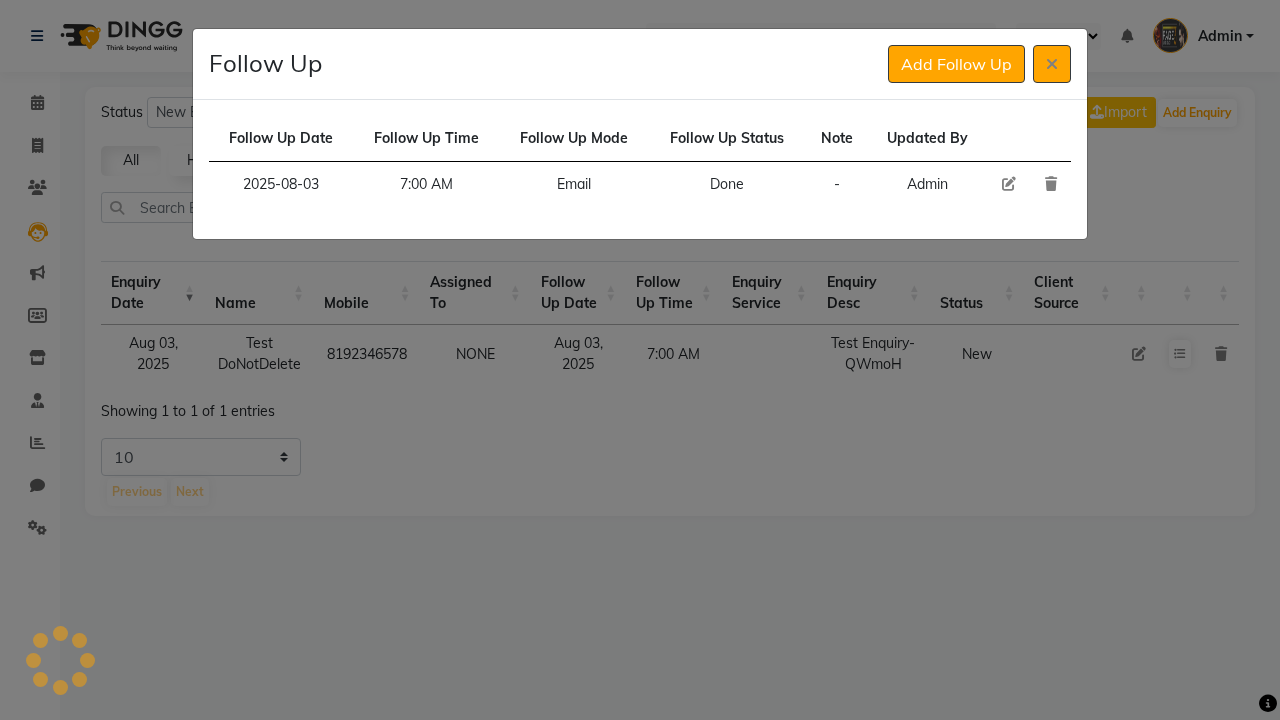 click 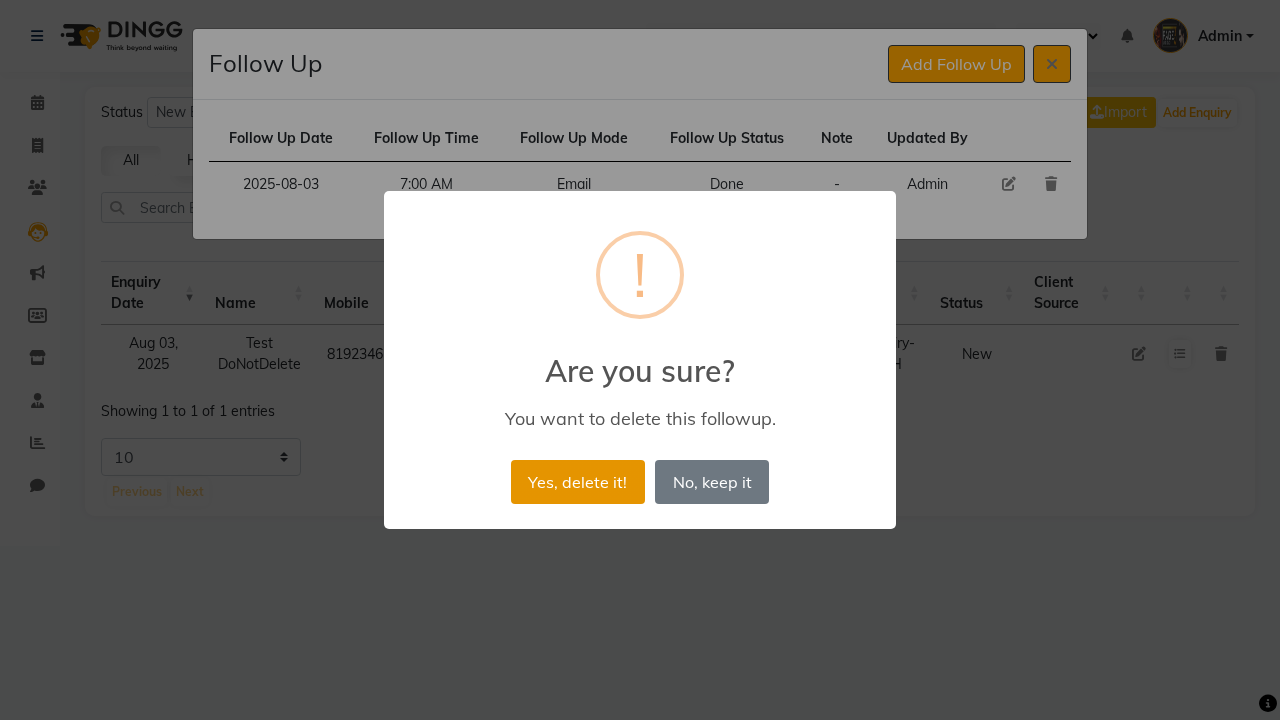 click on "Yes, delete it!" at bounding box center [578, 482] 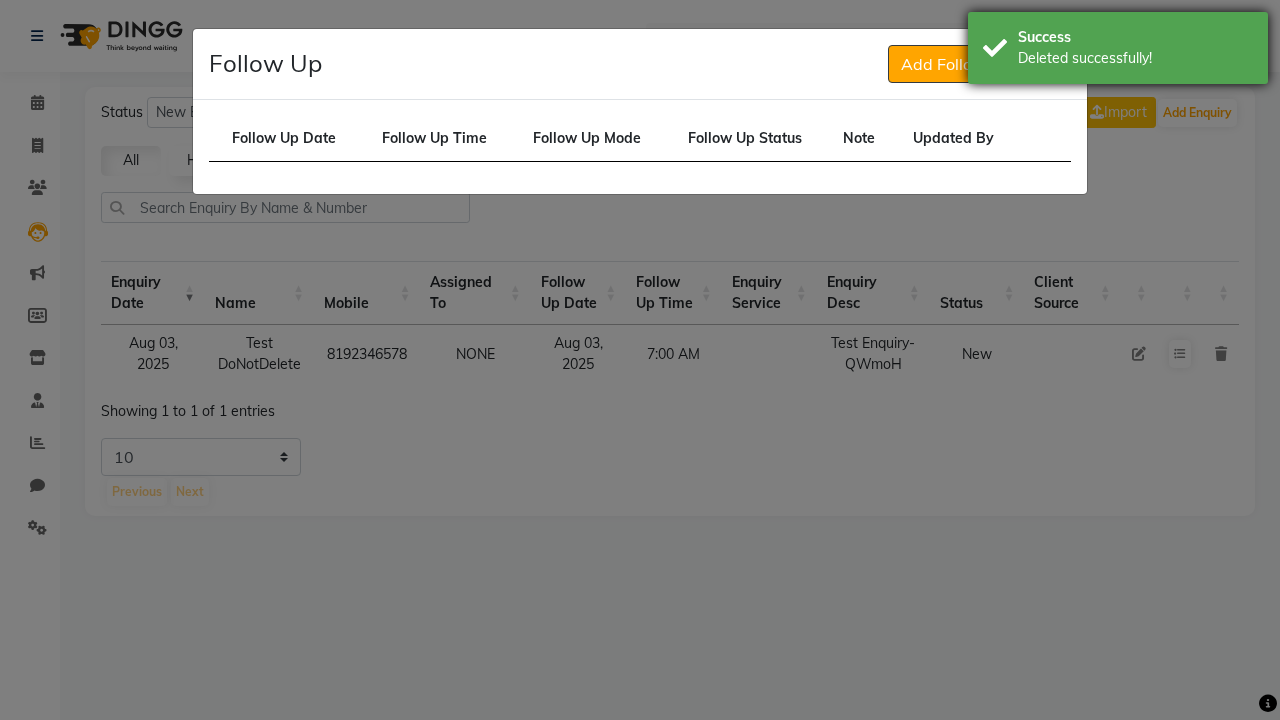 click on "Deleted successfully!" at bounding box center (1135, 58) 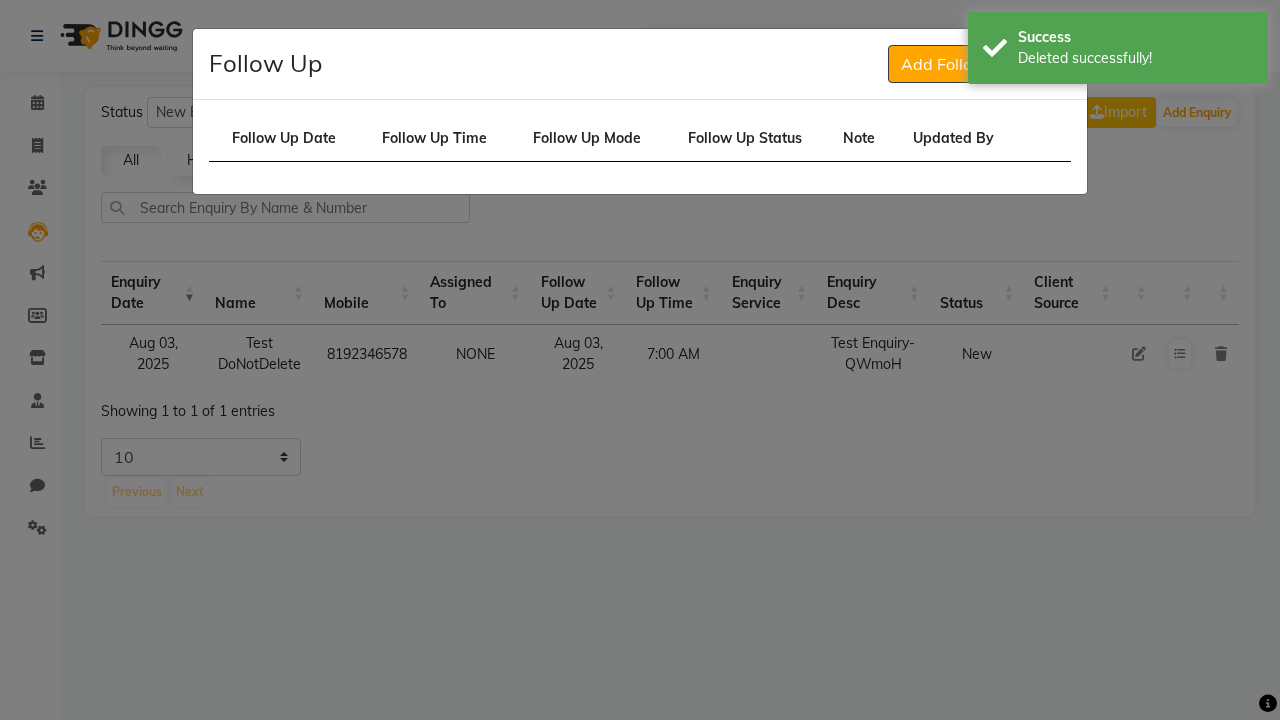 click 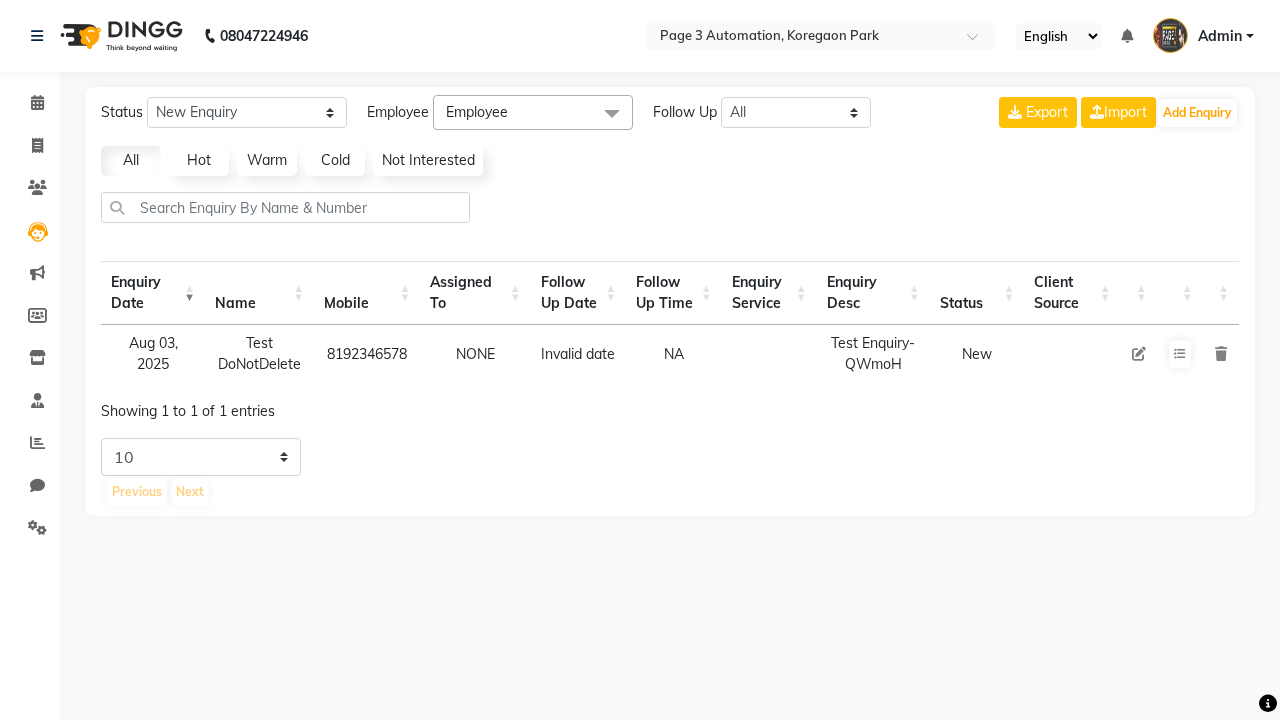select on "10" 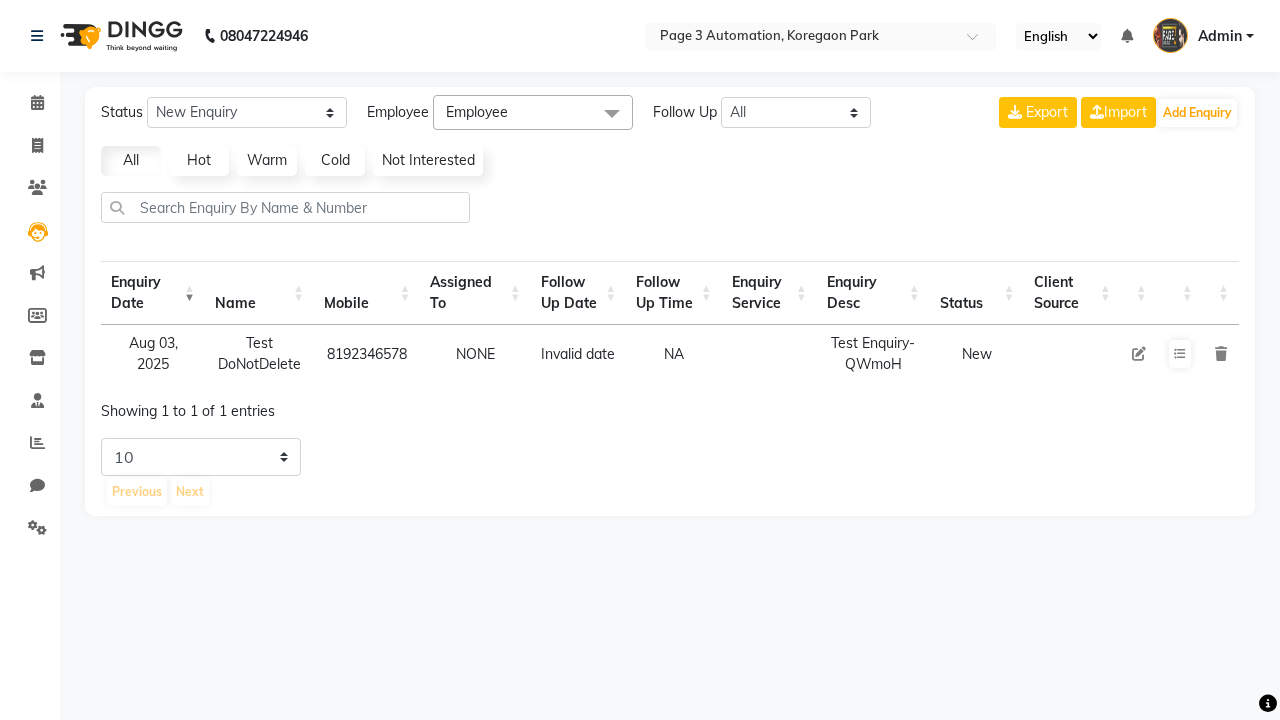 click at bounding box center [1221, 354] 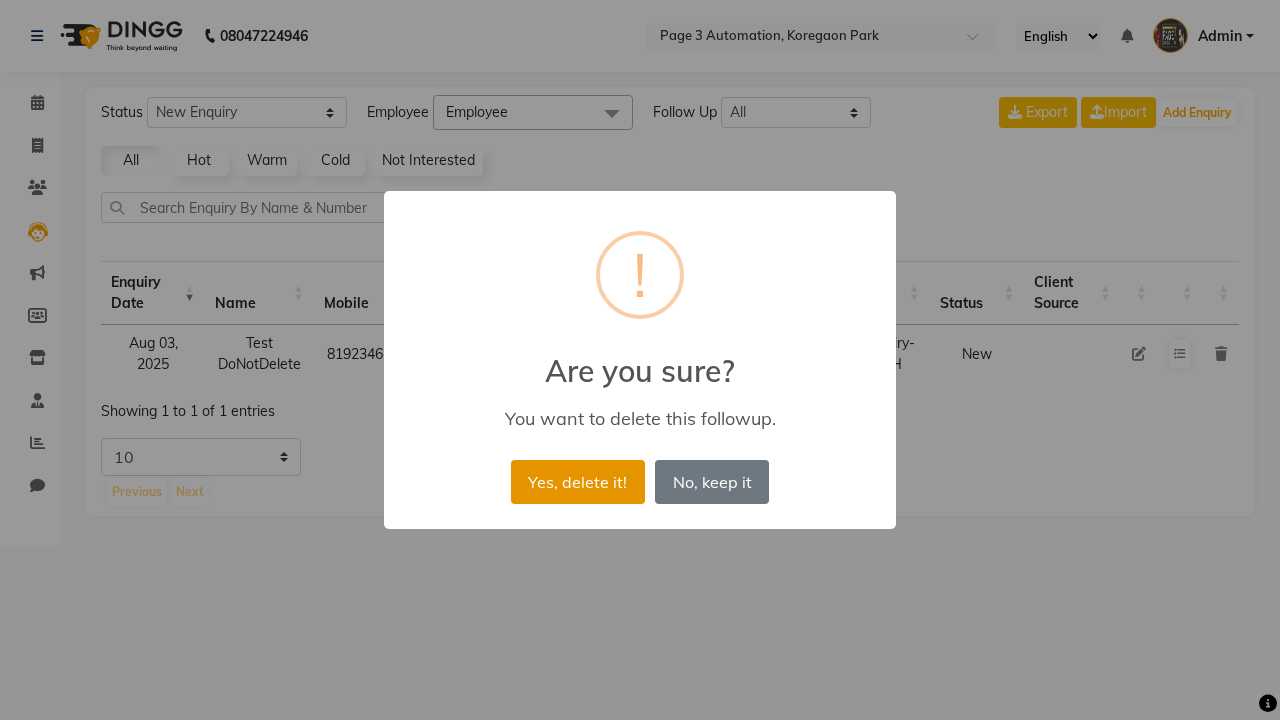 click on "Yes, delete it!" at bounding box center [578, 482] 